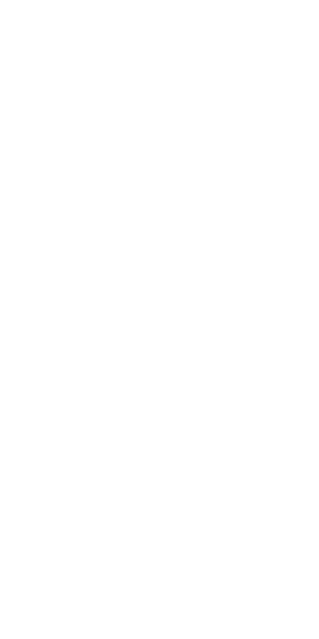 scroll, scrollTop: 0, scrollLeft: 0, axis: both 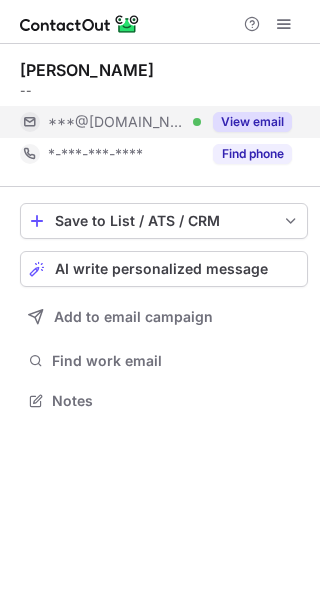 click on "View email" at bounding box center [252, 122] 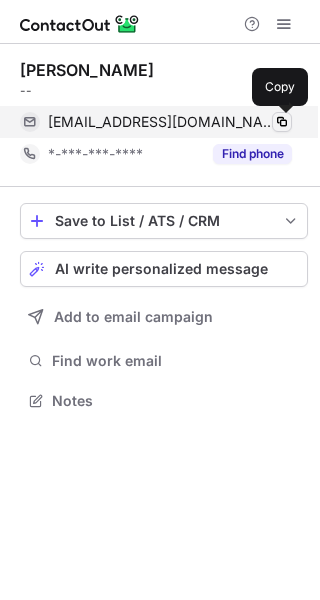 click at bounding box center (282, 122) 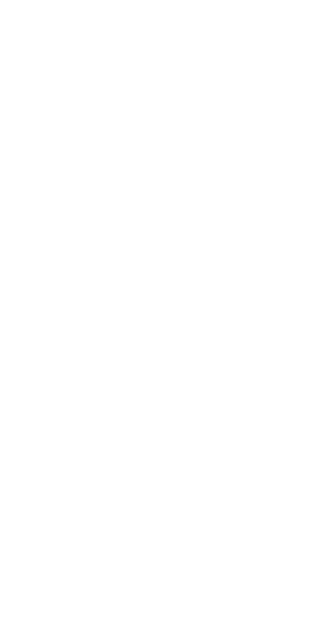 scroll, scrollTop: 0, scrollLeft: 0, axis: both 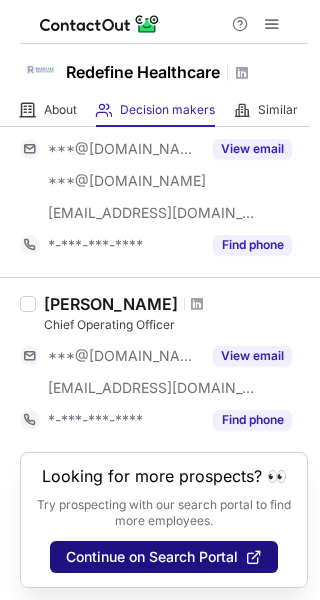 click on "Continue on Search Portal" at bounding box center (152, 557) 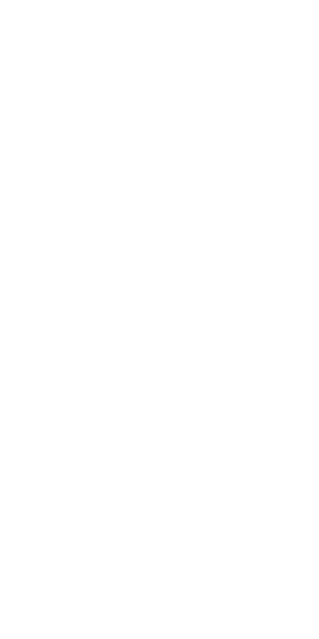 scroll, scrollTop: 0, scrollLeft: 0, axis: both 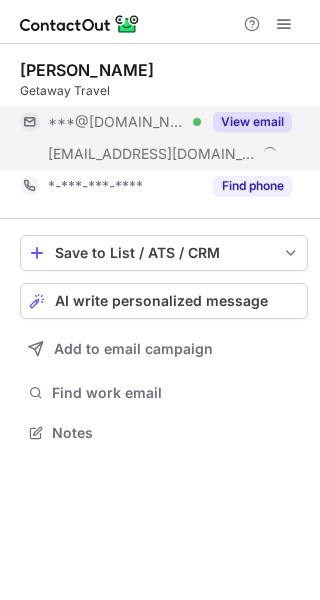 click on "View email" at bounding box center [252, 122] 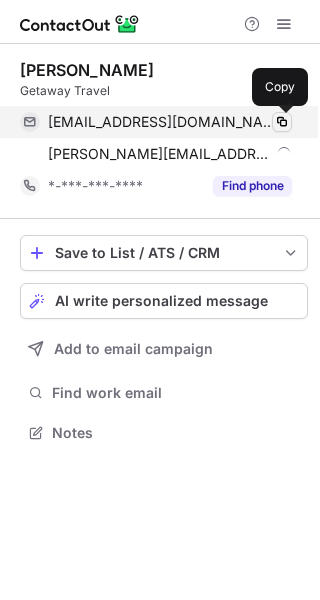 click at bounding box center (282, 122) 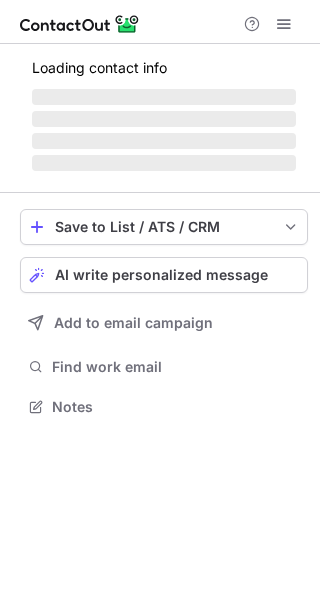 scroll, scrollTop: 0, scrollLeft: 0, axis: both 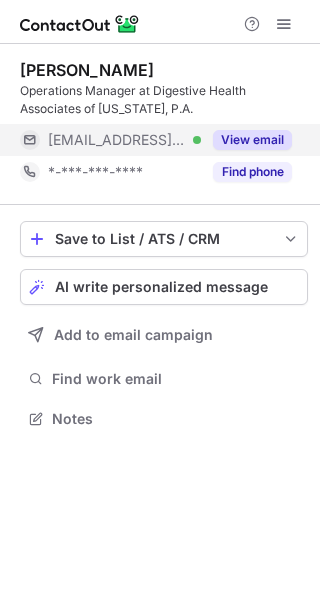 click on "View email" at bounding box center (252, 140) 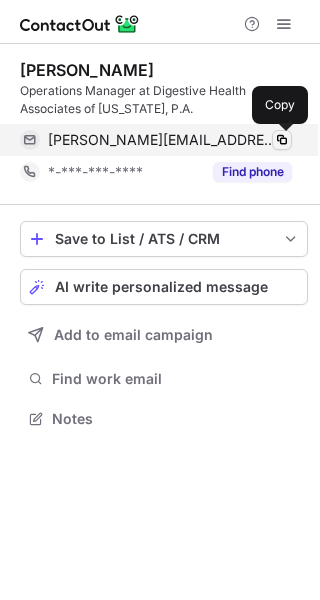 click at bounding box center (282, 140) 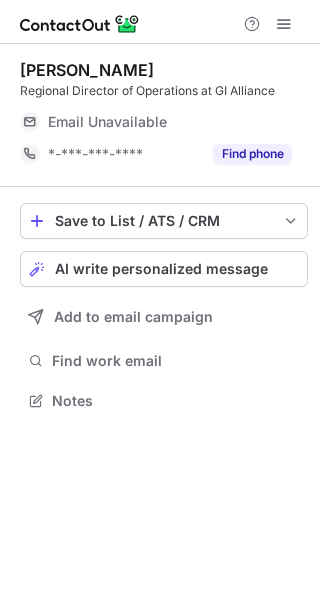 scroll, scrollTop: 0, scrollLeft: 0, axis: both 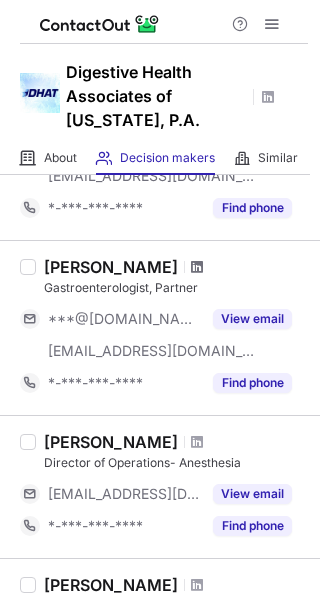 click at bounding box center [197, 267] 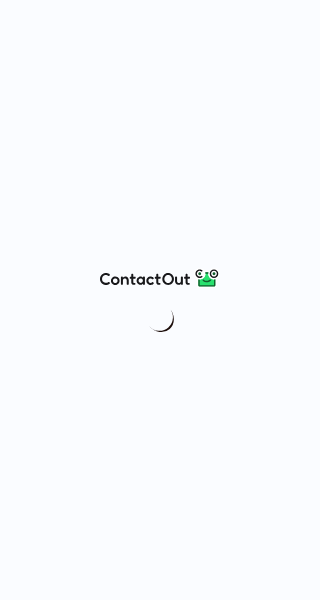 scroll, scrollTop: 0, scrollLeft: 0, axis: both 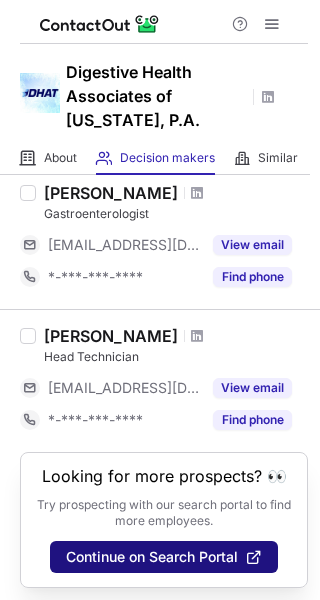 click on "Continue on Search Portal" at bounding box center (152, 557) 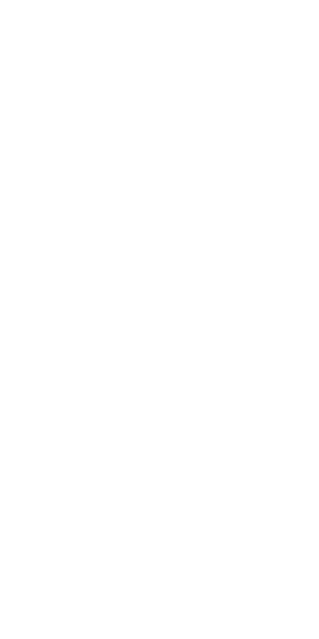 scroll, scrollTop: 0, scrollLeft: 0, axis: both 